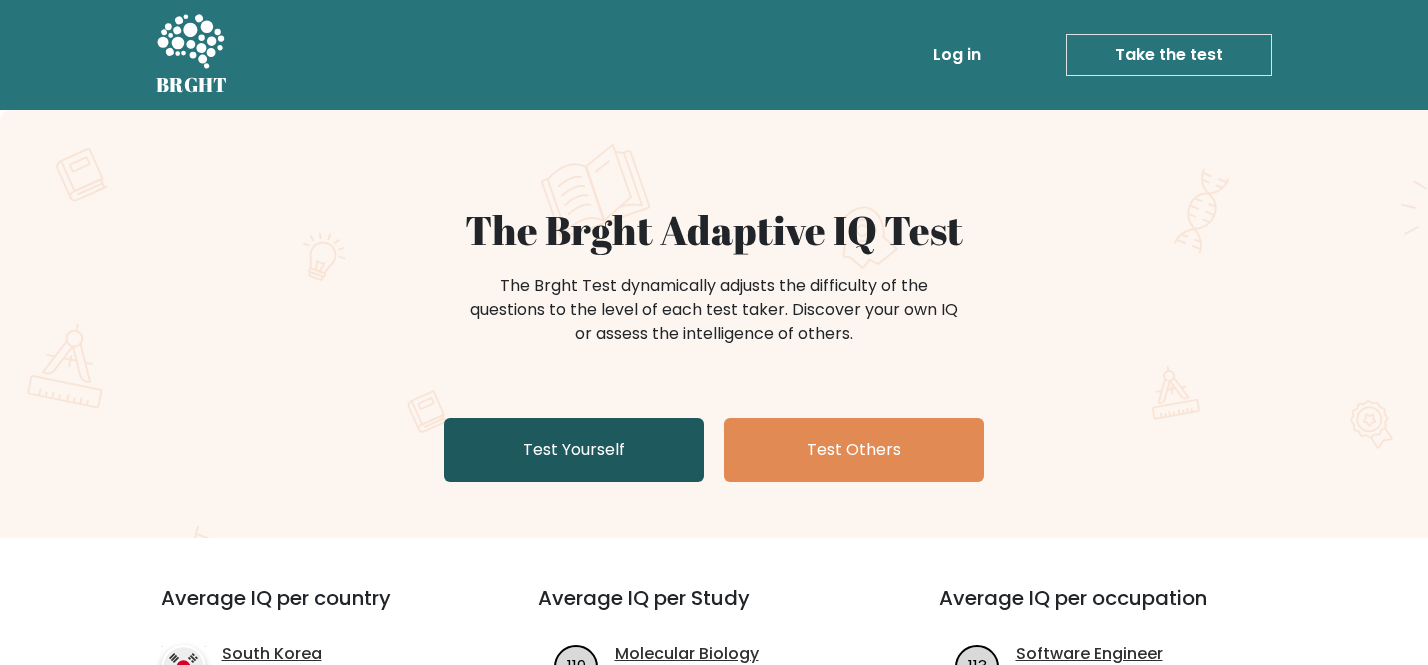 scroll, scrollTop: 0, scrollLeft: 0, axis: both 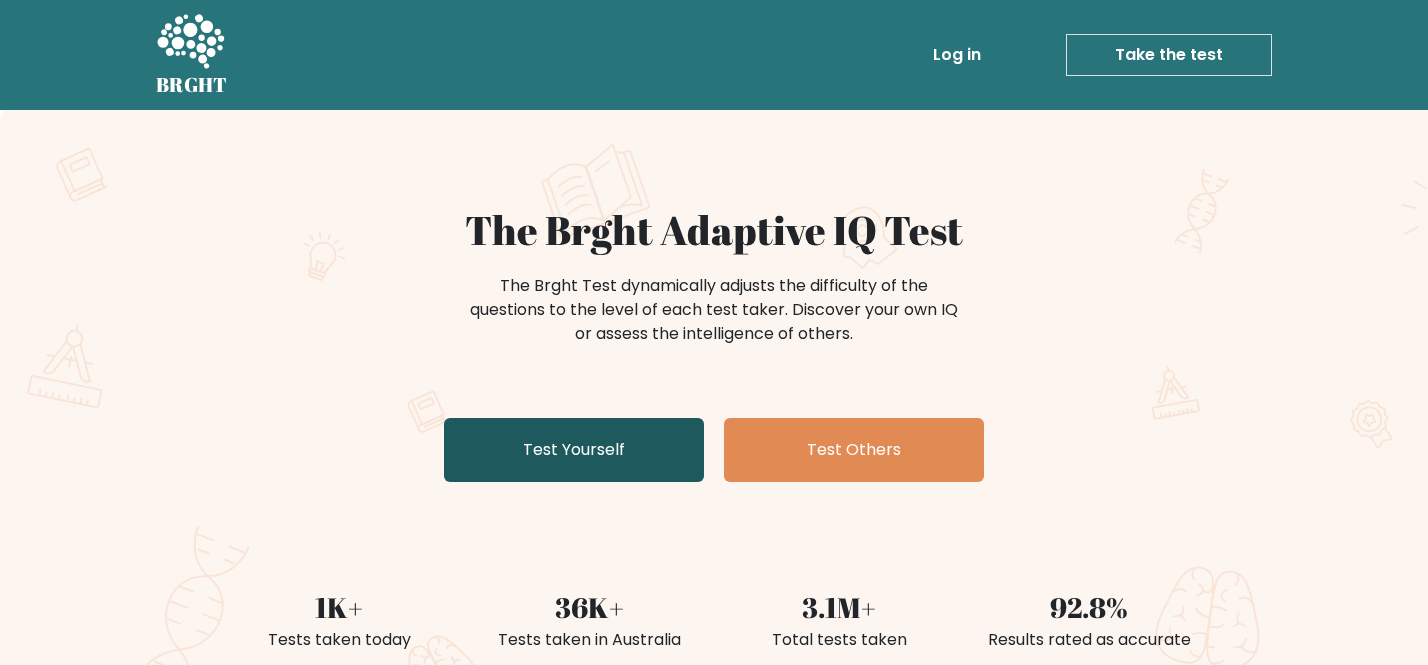 click on "Test Yourself" at bounding box center [574, 450] 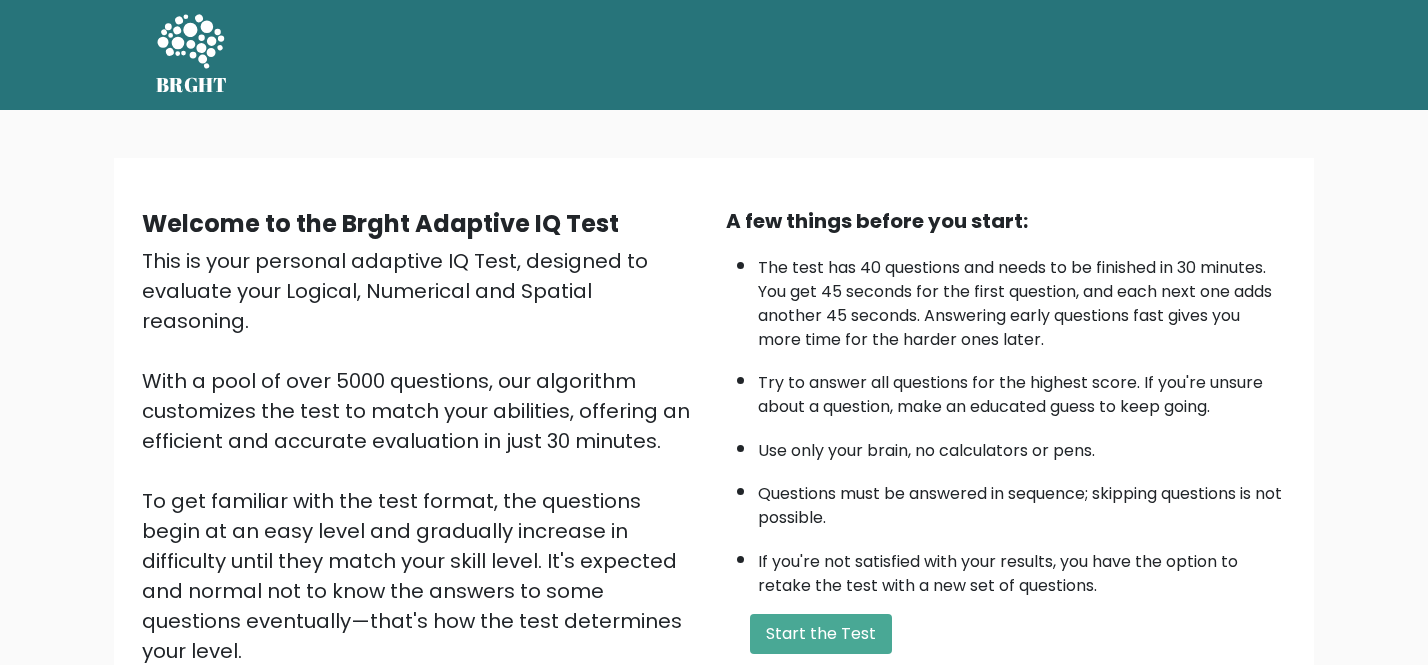 scroll, scrollTop: 0, scrollLeft: 0, axis: both 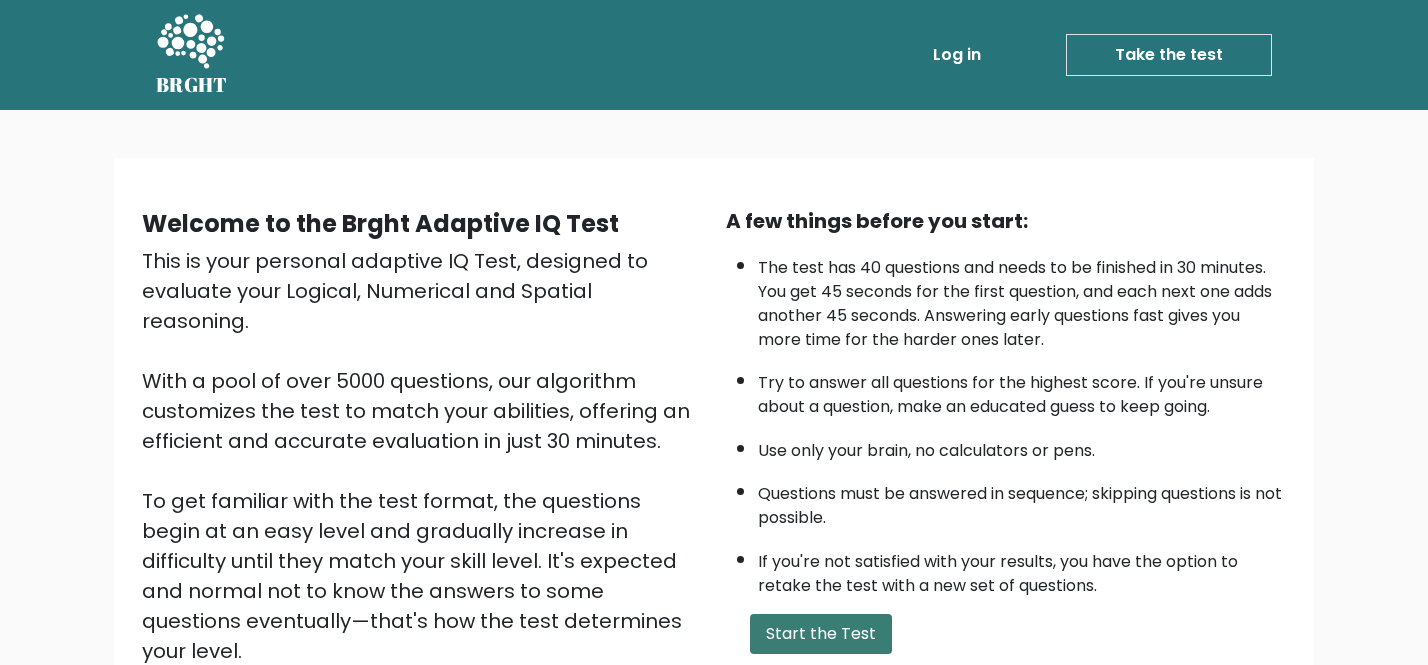 click on "Start the Test" at bounding box center [821, 634] 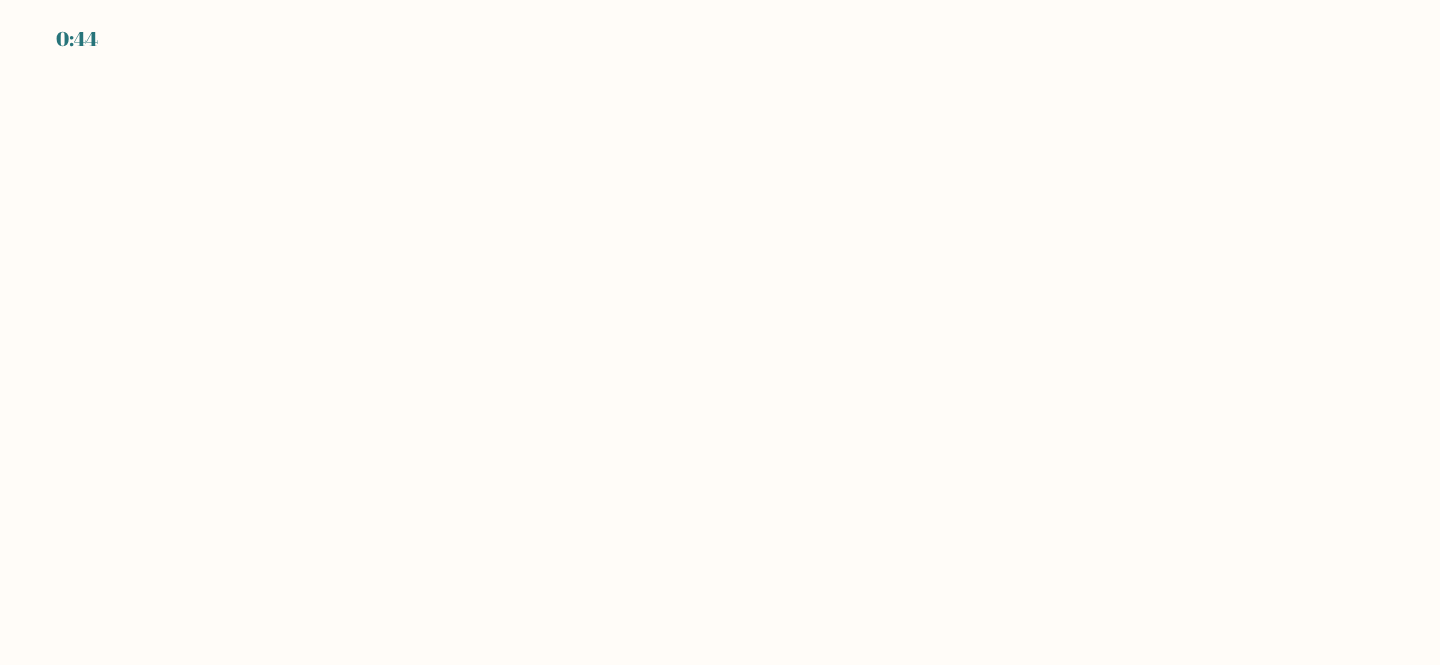 scroll, scrollTop: 0, scrollLeft: 0, axis: both 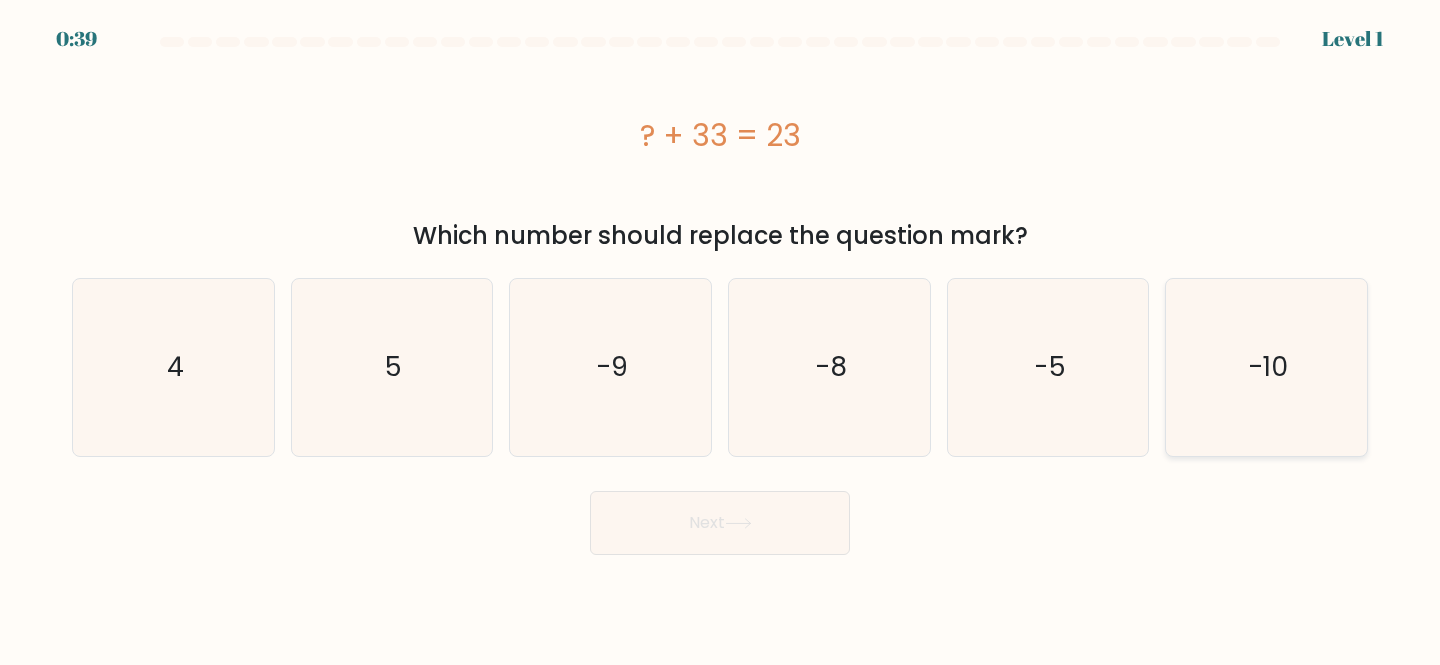 click on "-10" at bounding box center (1268, 366) 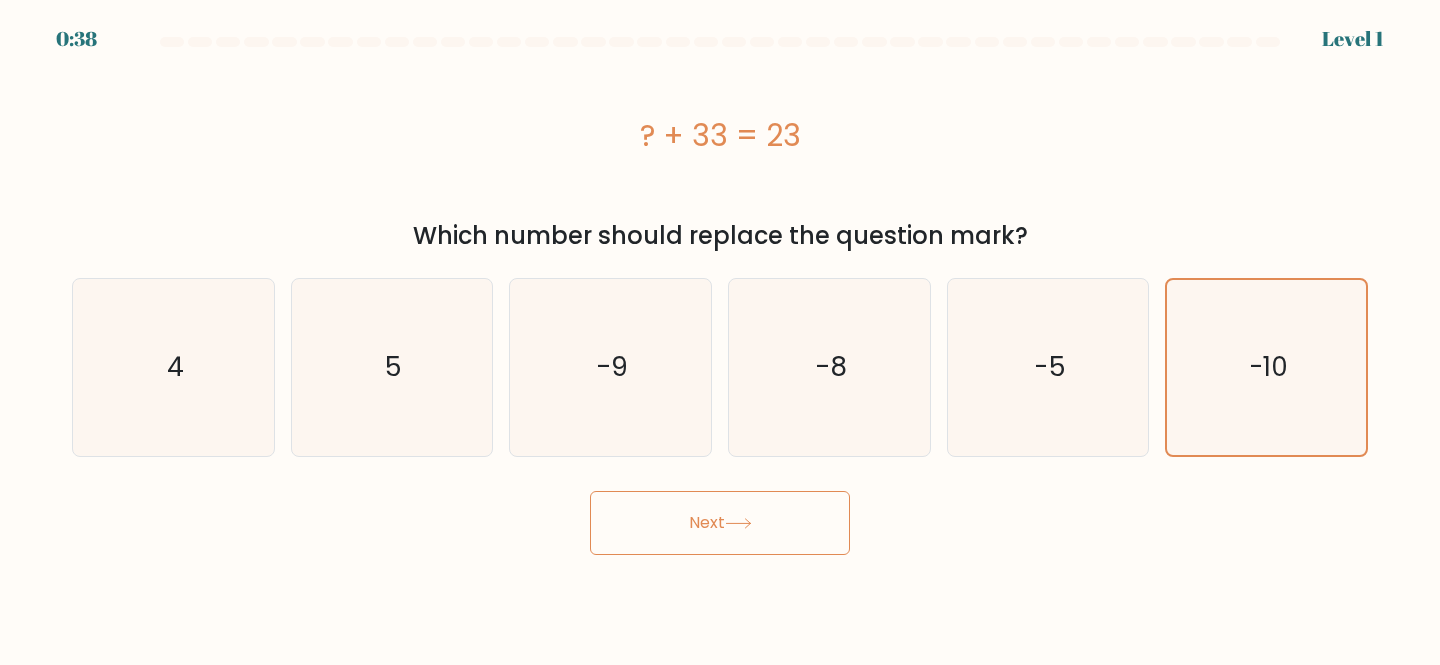 click on "0:38
Level 1
a." at bounding box center [720, 332] 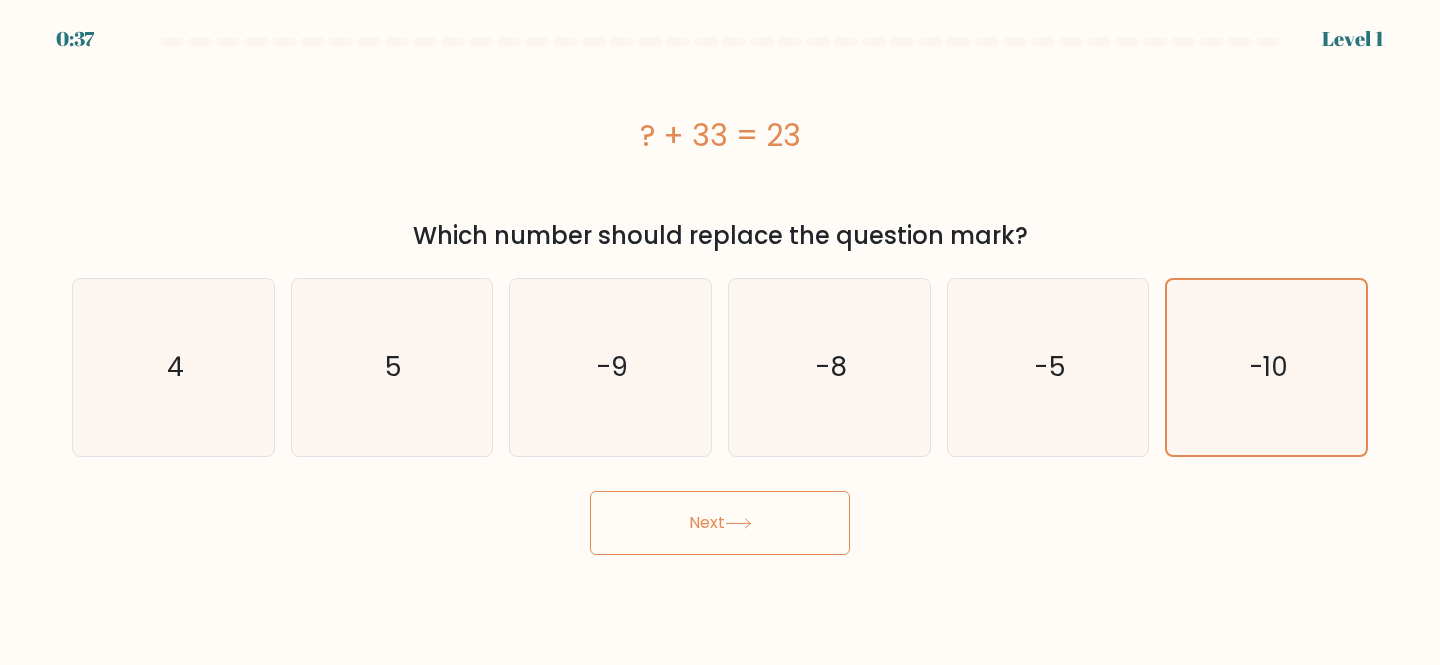 click on "Next" at bounding box center [720, 523] 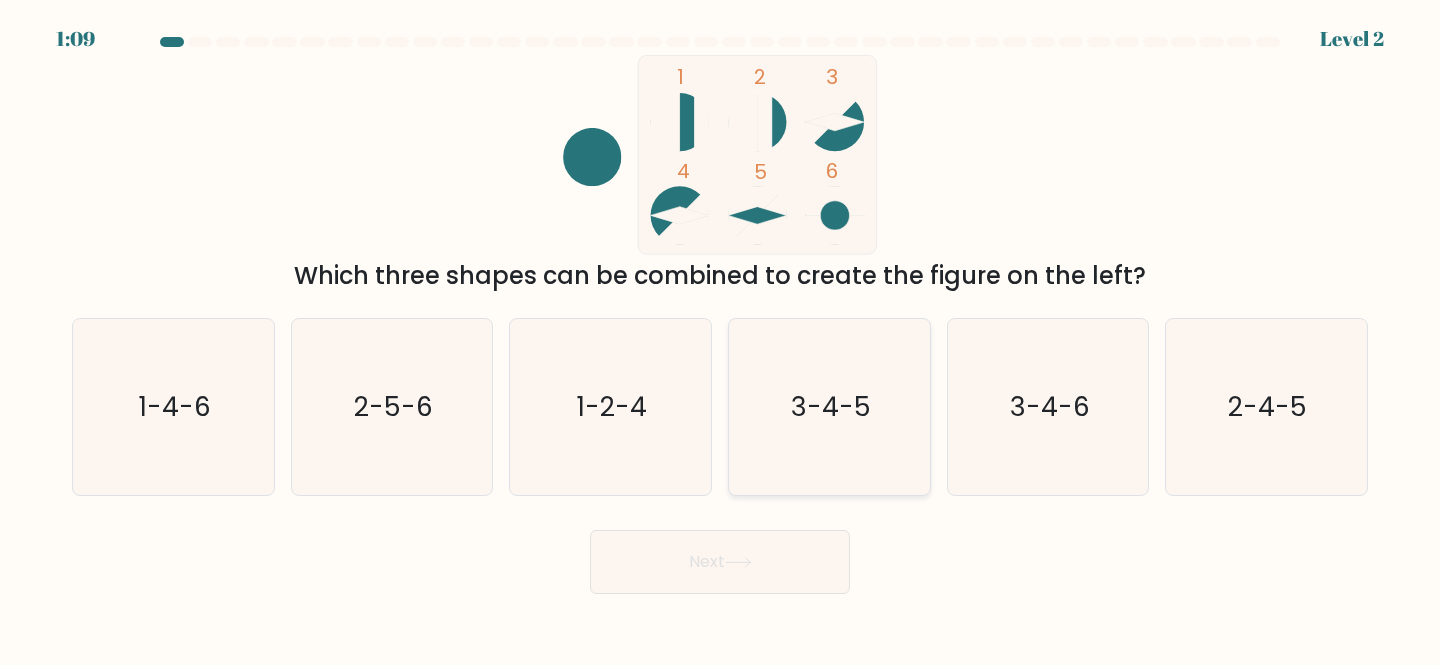 click on "3-4-5" at bounding box center (829, 407) 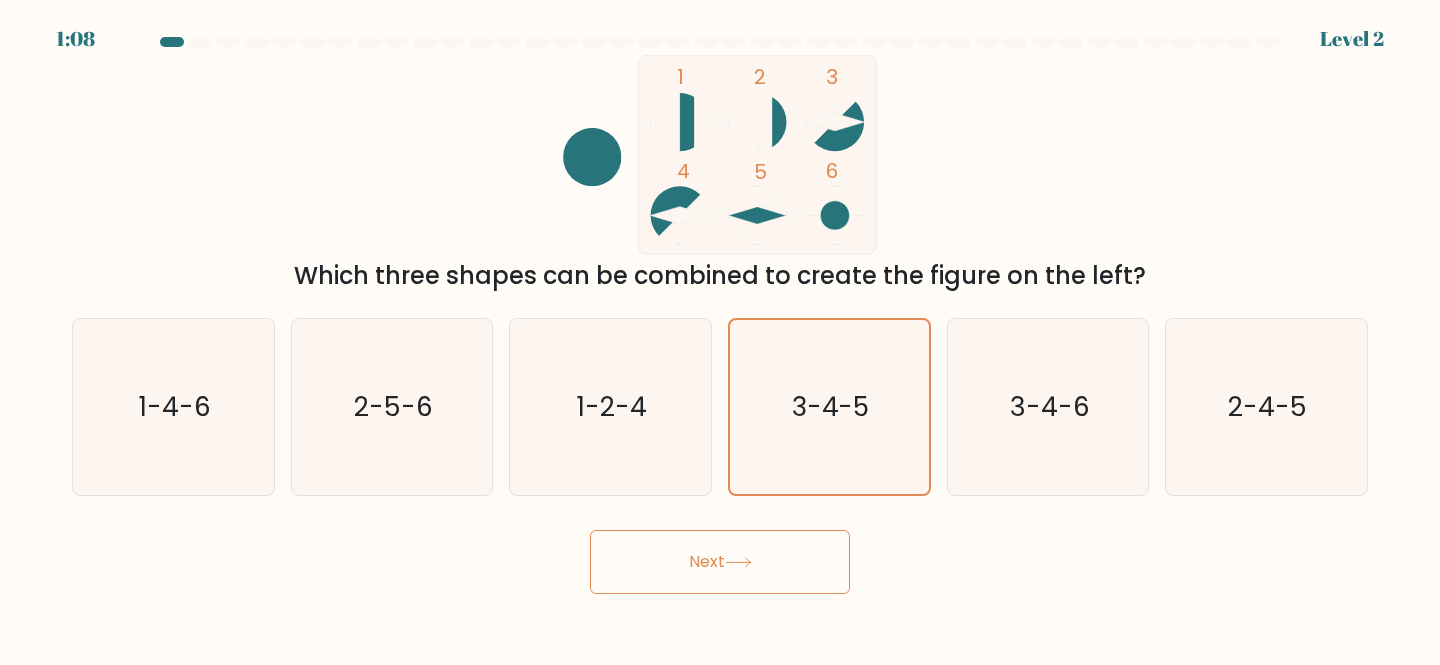 click on "Next" at bounding box center [720, 562] 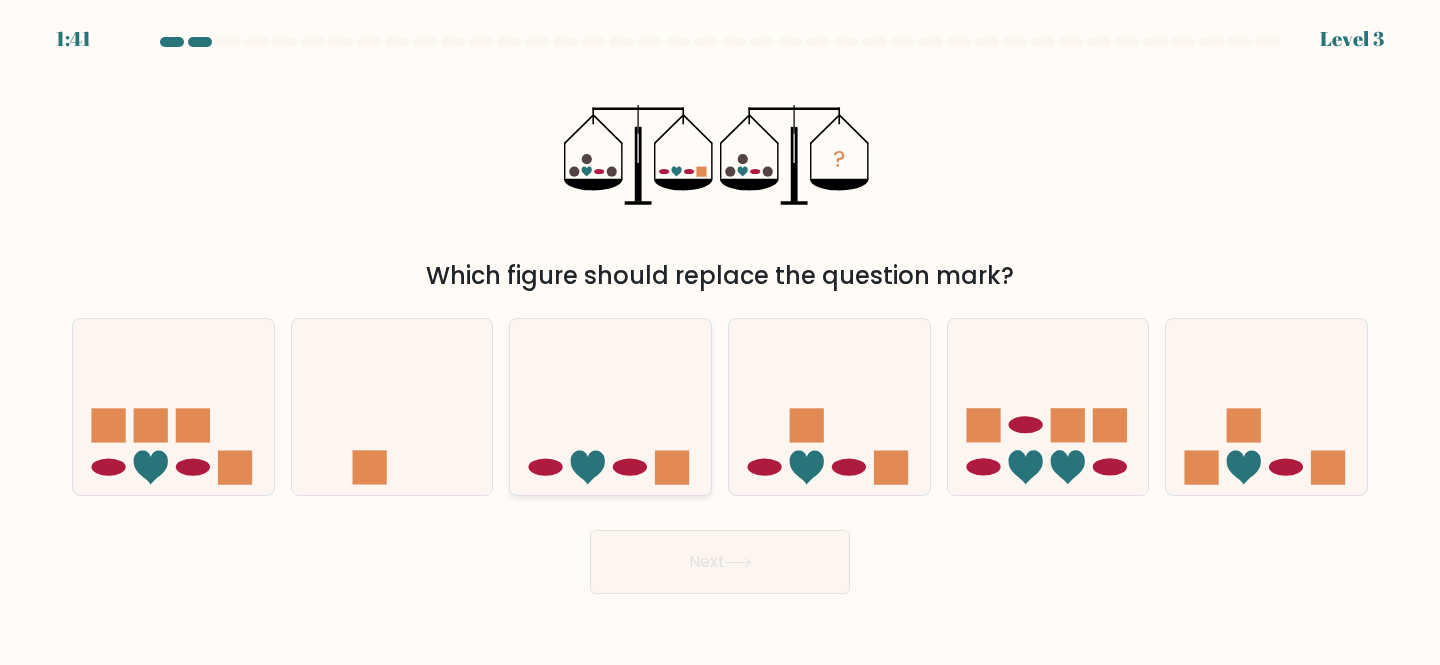 click at bounding box center (610, 407) 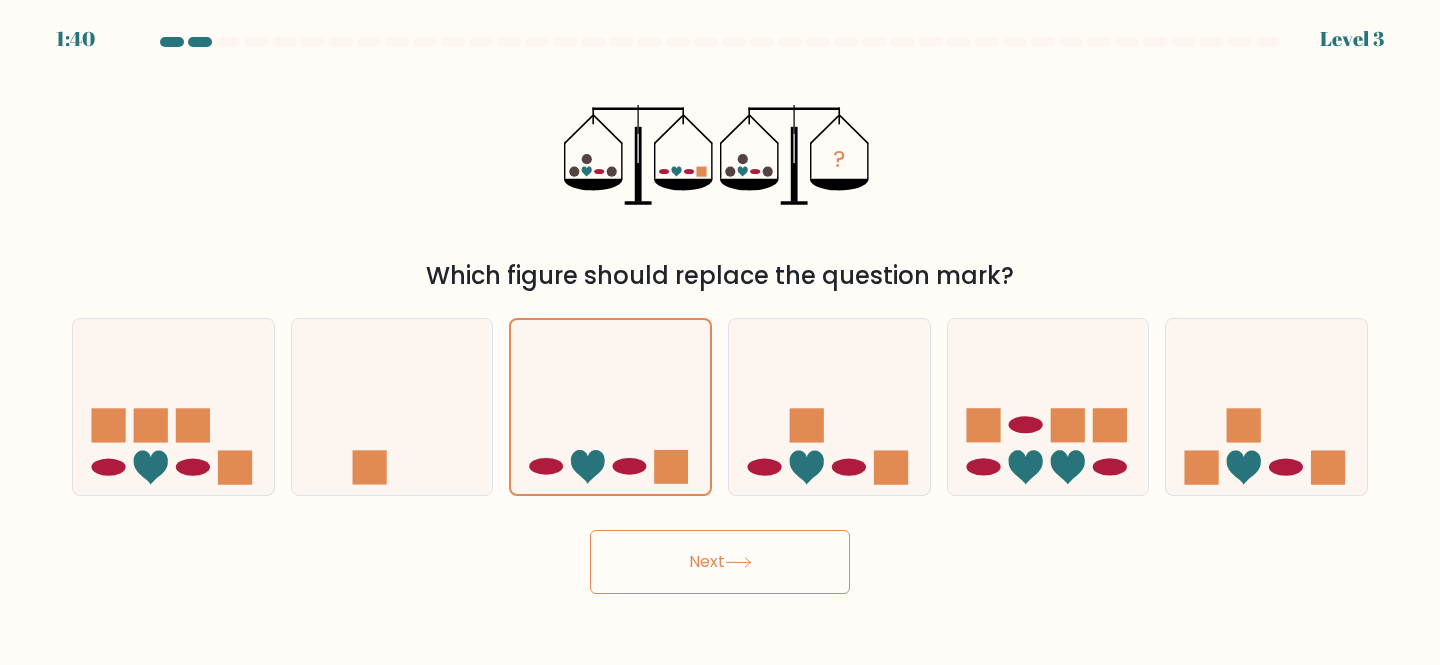 click on "1:40
Level 3" at bounding box center [720, 332] 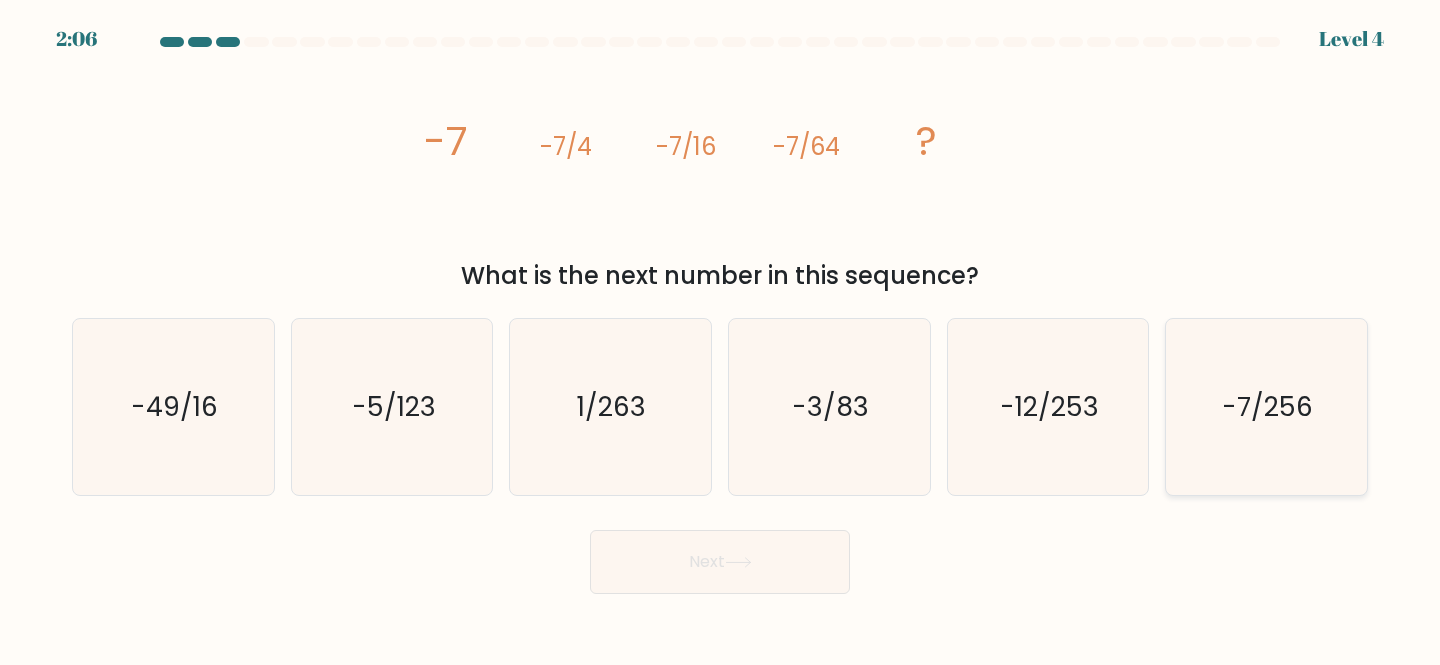 click on "-7/256" at bounding box center [1266, 407] 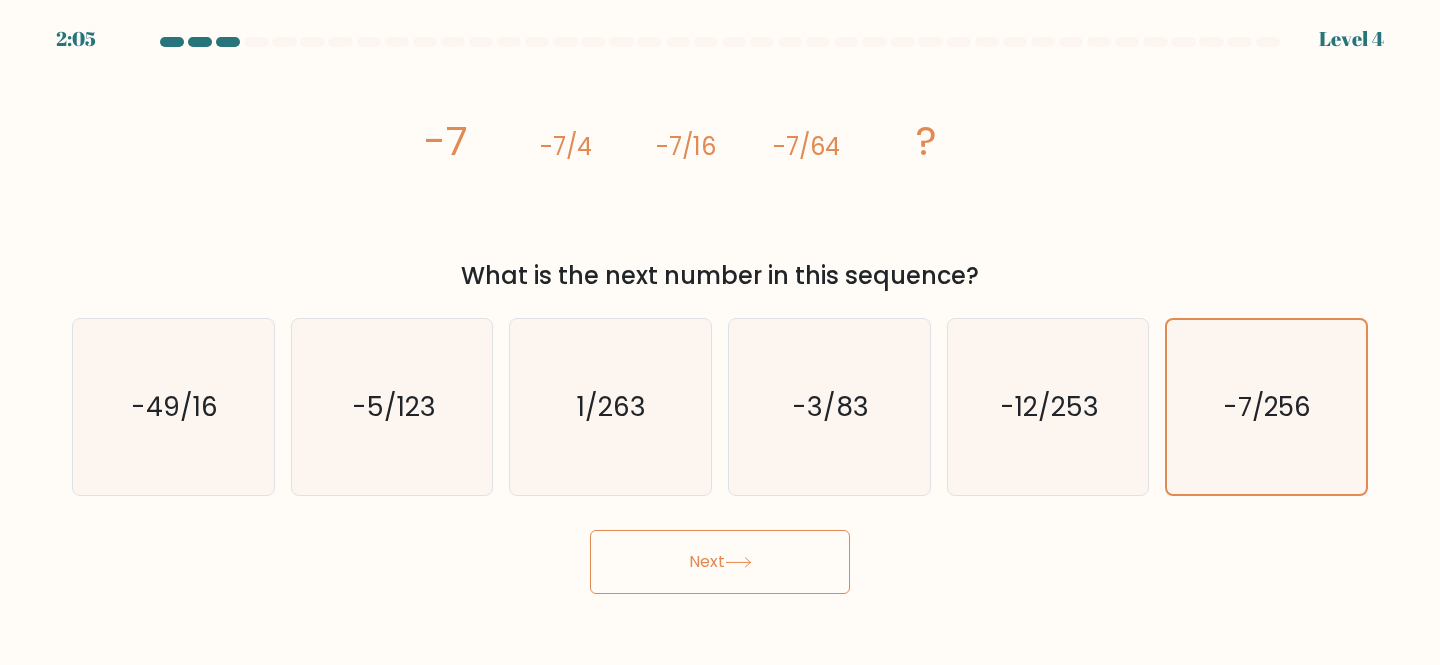 click on "Next" at bounding box center (720, 562) 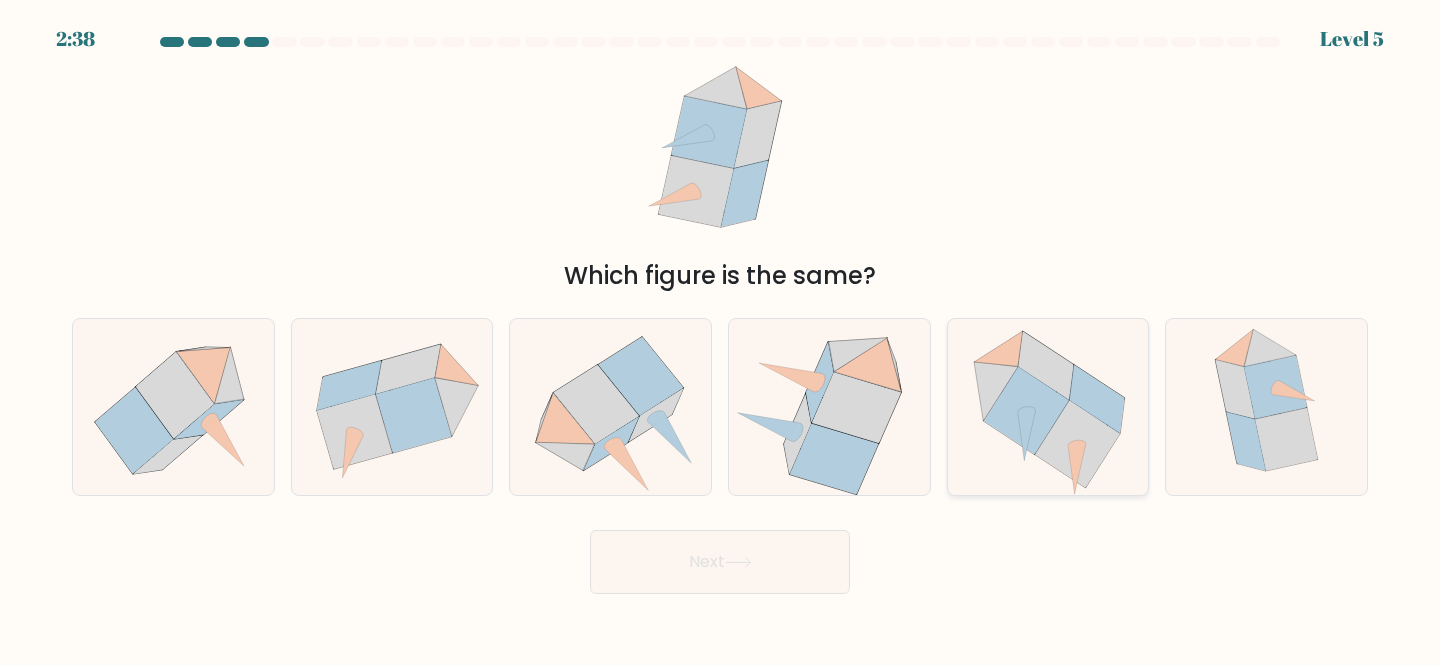 click at bounding box center (1026, 410) 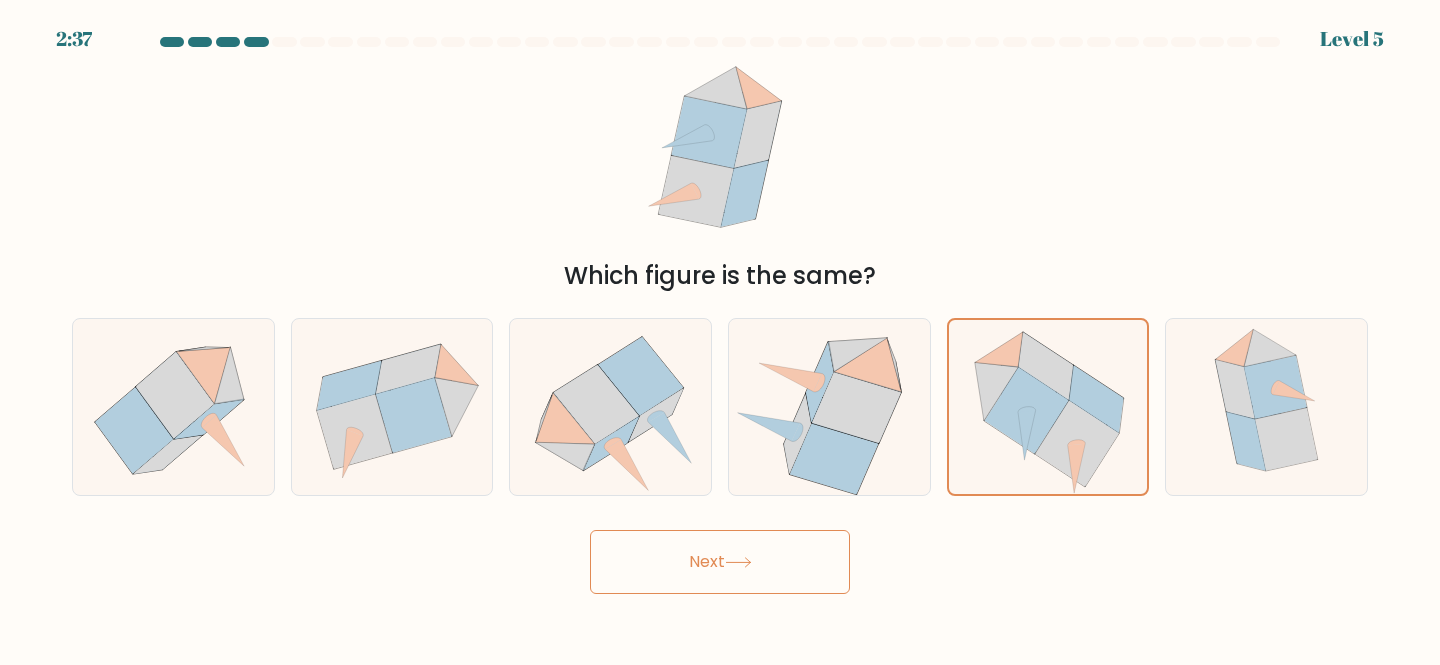click on "Next" at bounding box center [720, 562] 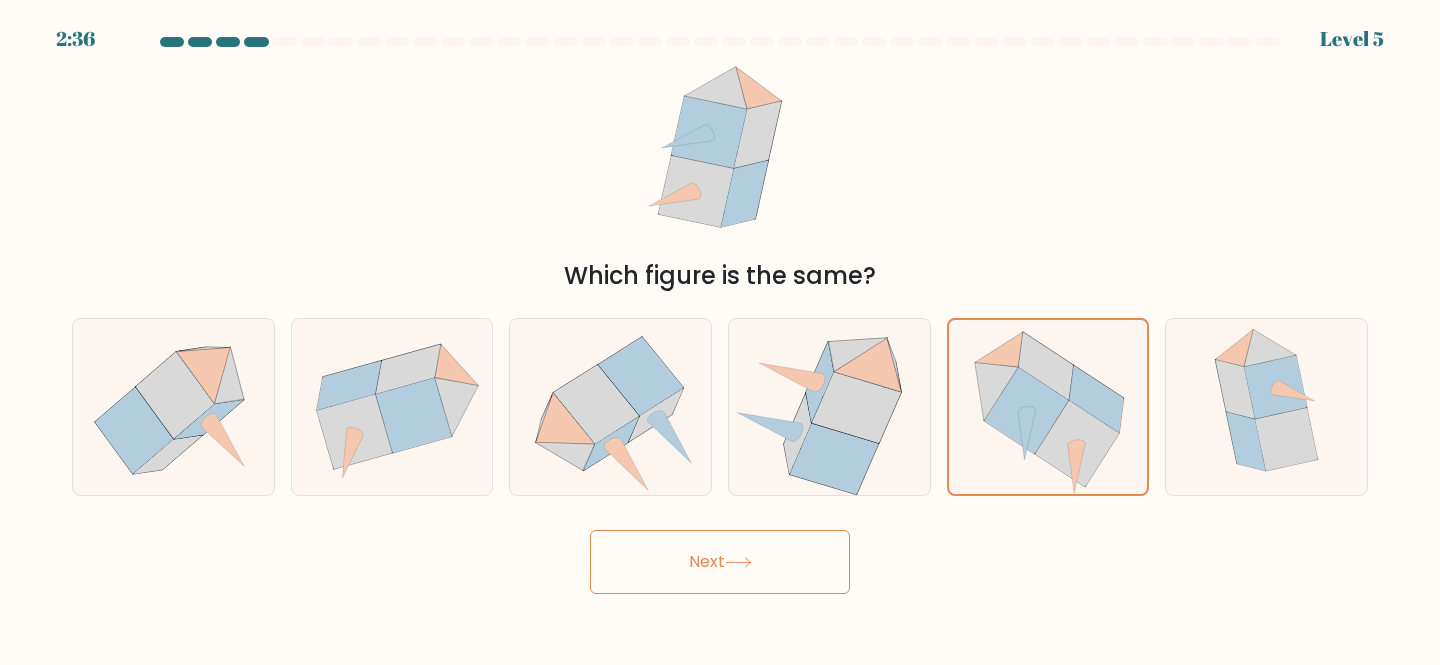 click on "Next" at bounding box center (720, 562) 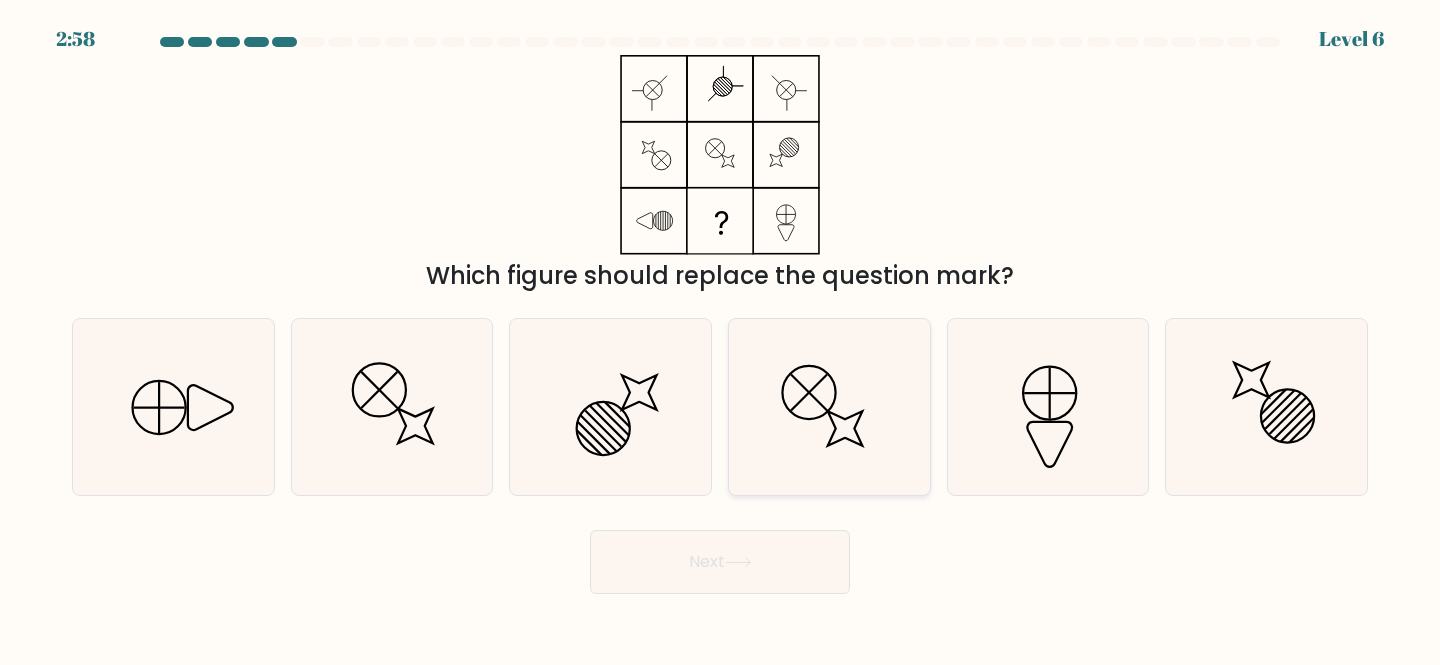 click at bounding box center [829, 407] 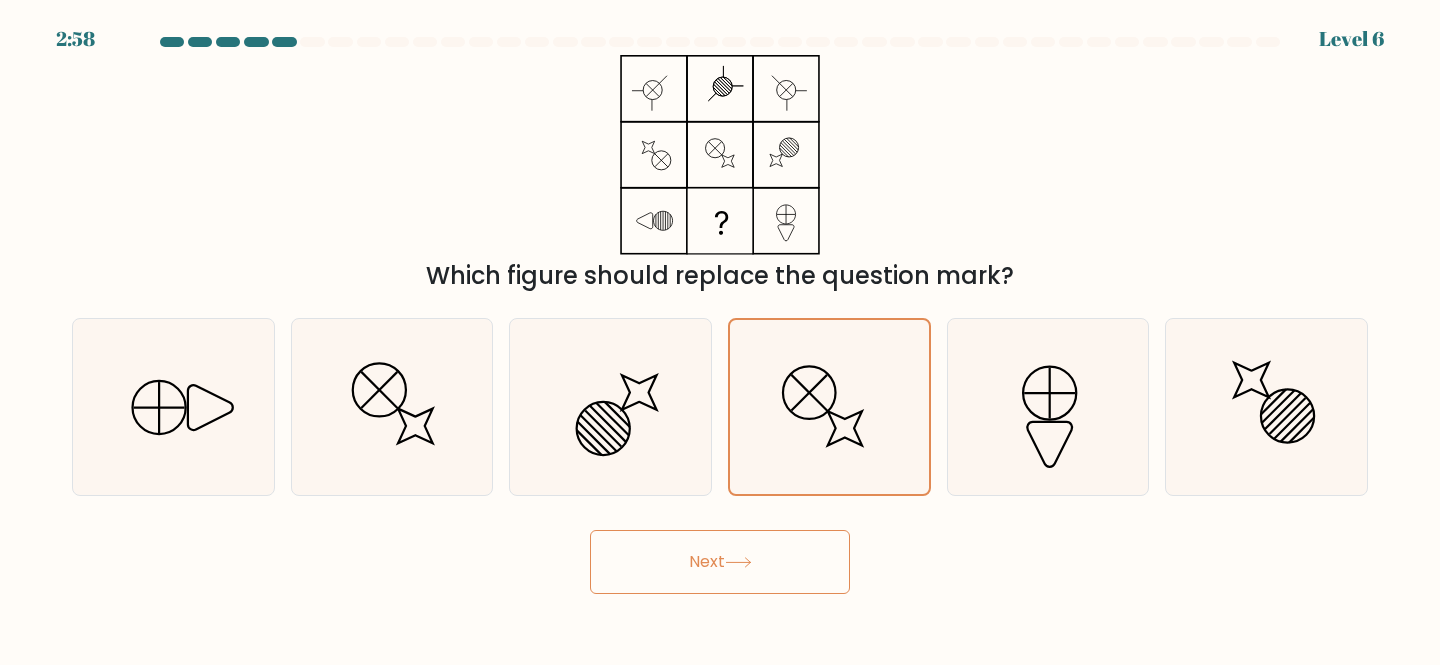 click on "Next" at bounding box center (720, 562) 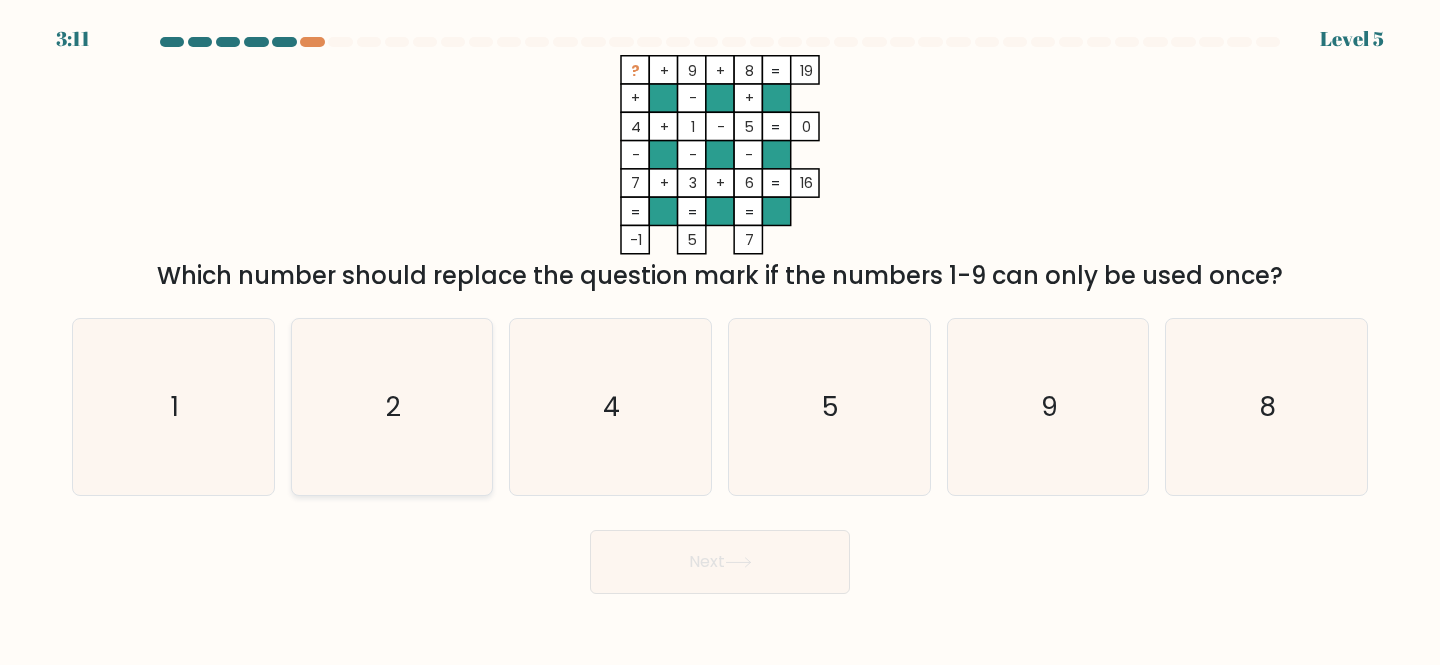 click on "2" at bounding box center (392, 407) 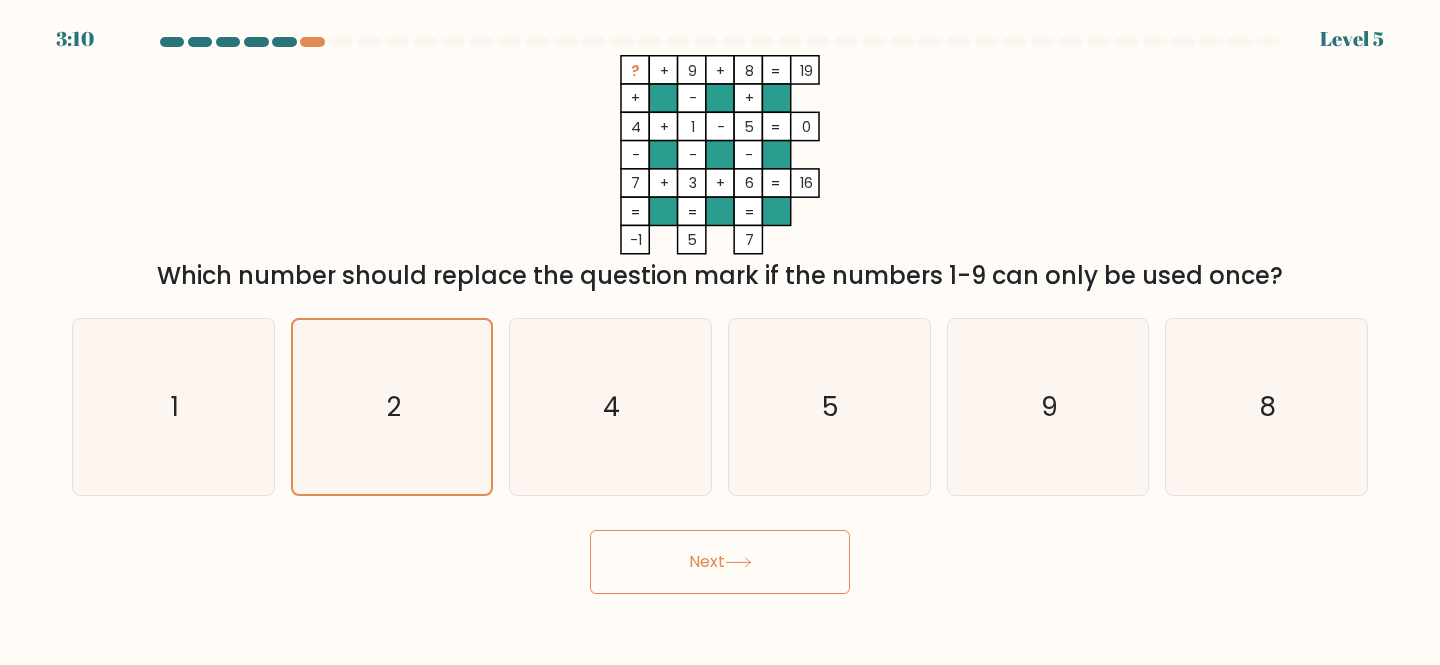click on "Next" at bounding box center [720, 562] 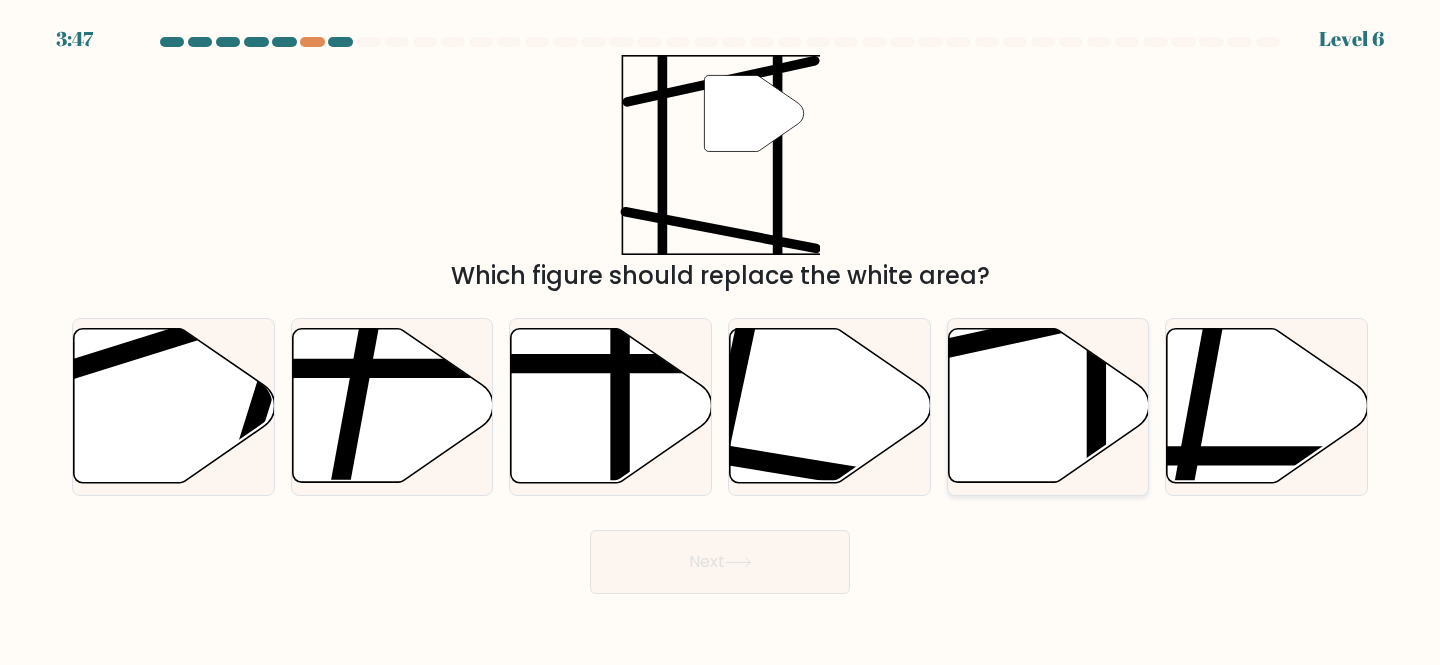 click at bounding box center [1048, 406] 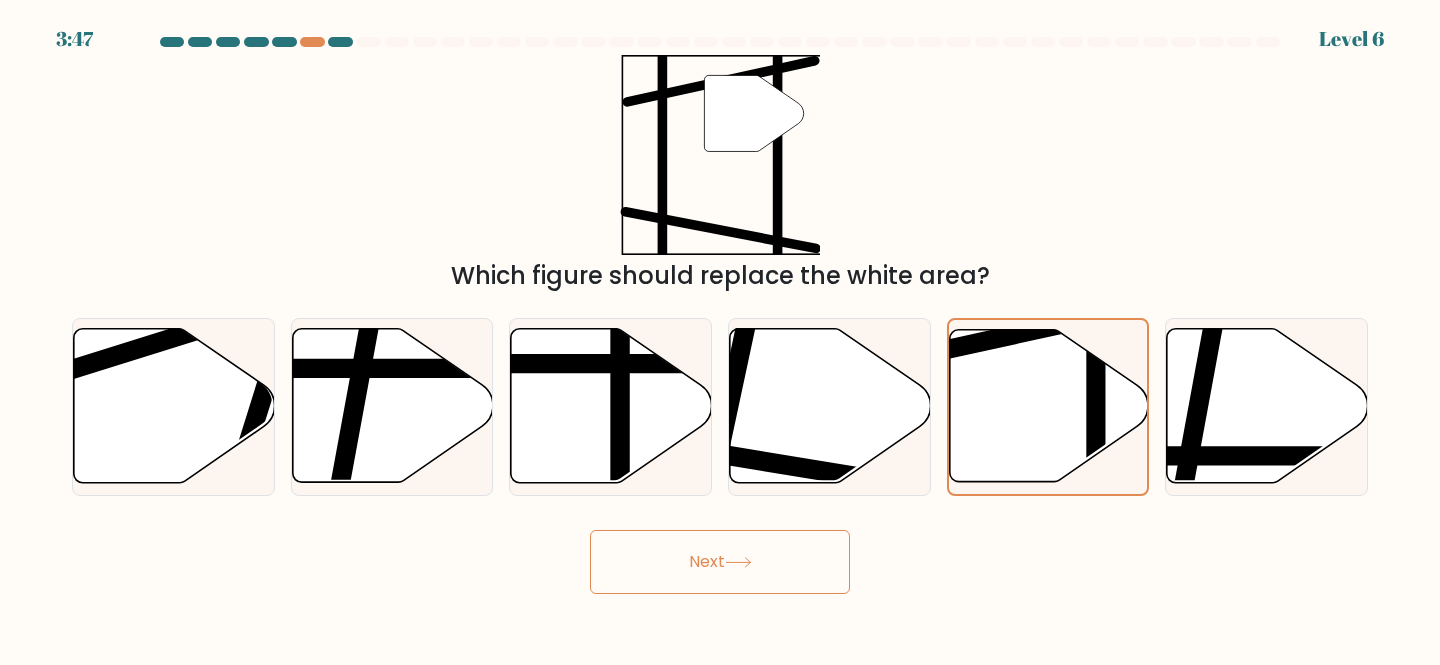 click on "Next" at bounding box center (720, 562) 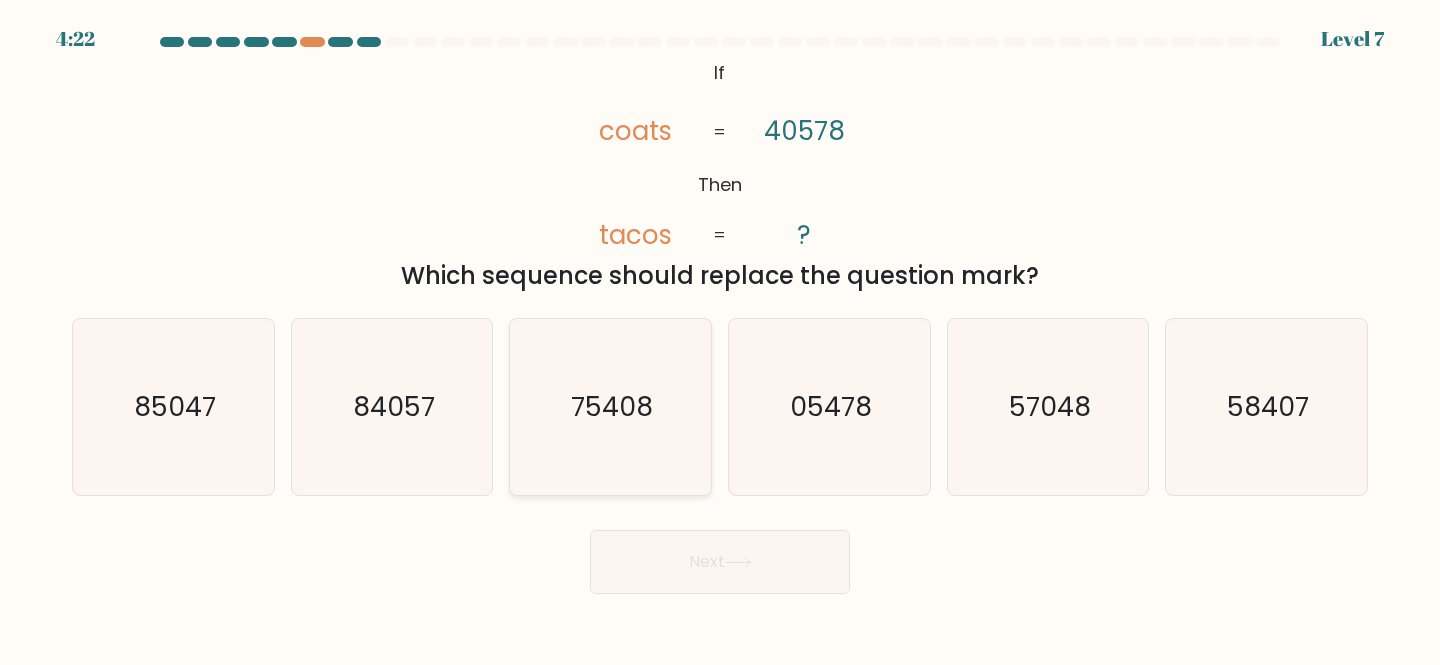 click on "75408" at bounding box center [610, 407] 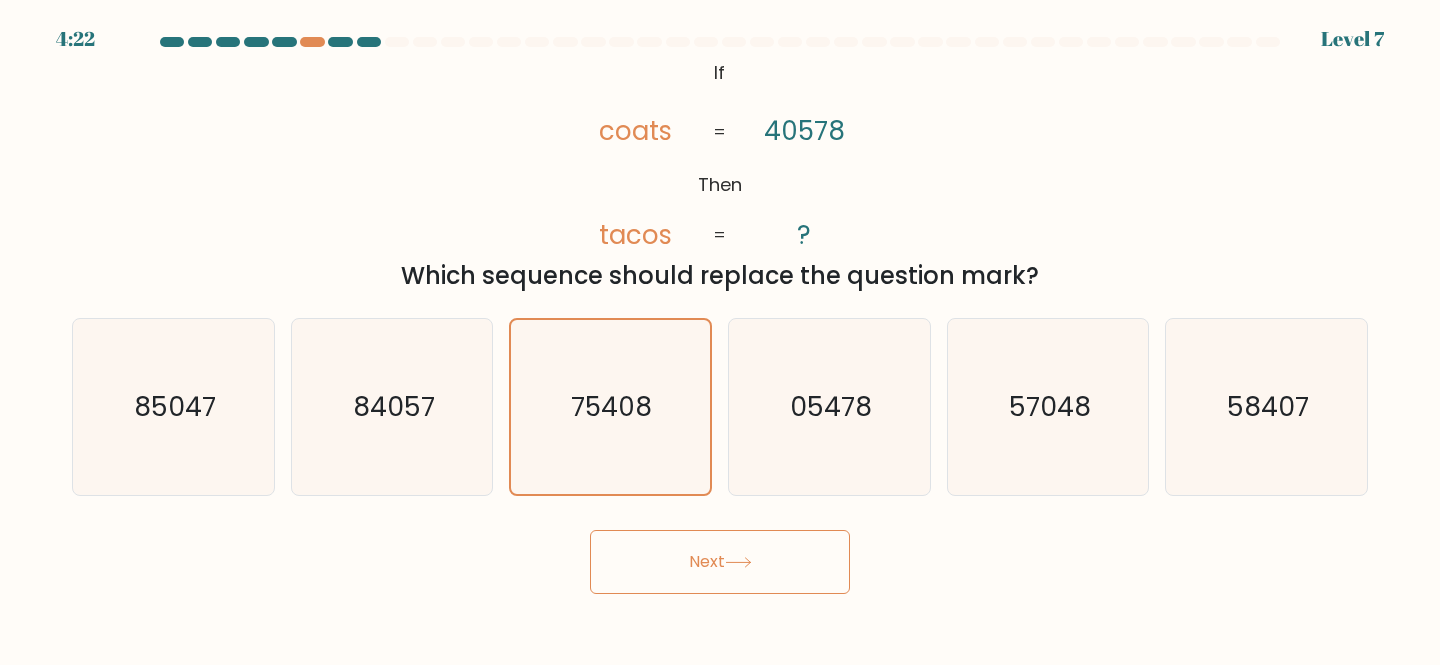 click on "Next" at bounding box center (720, 562) 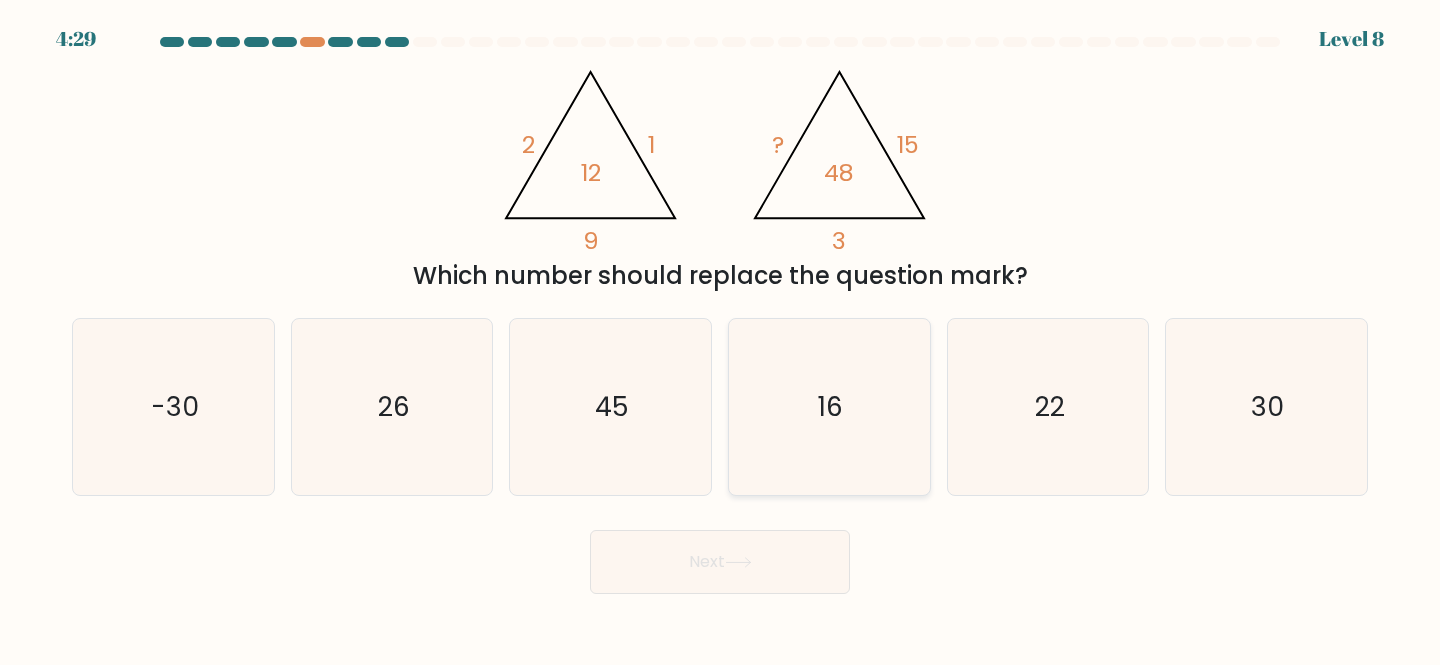 click on "16" at bounding box center [829, 407] 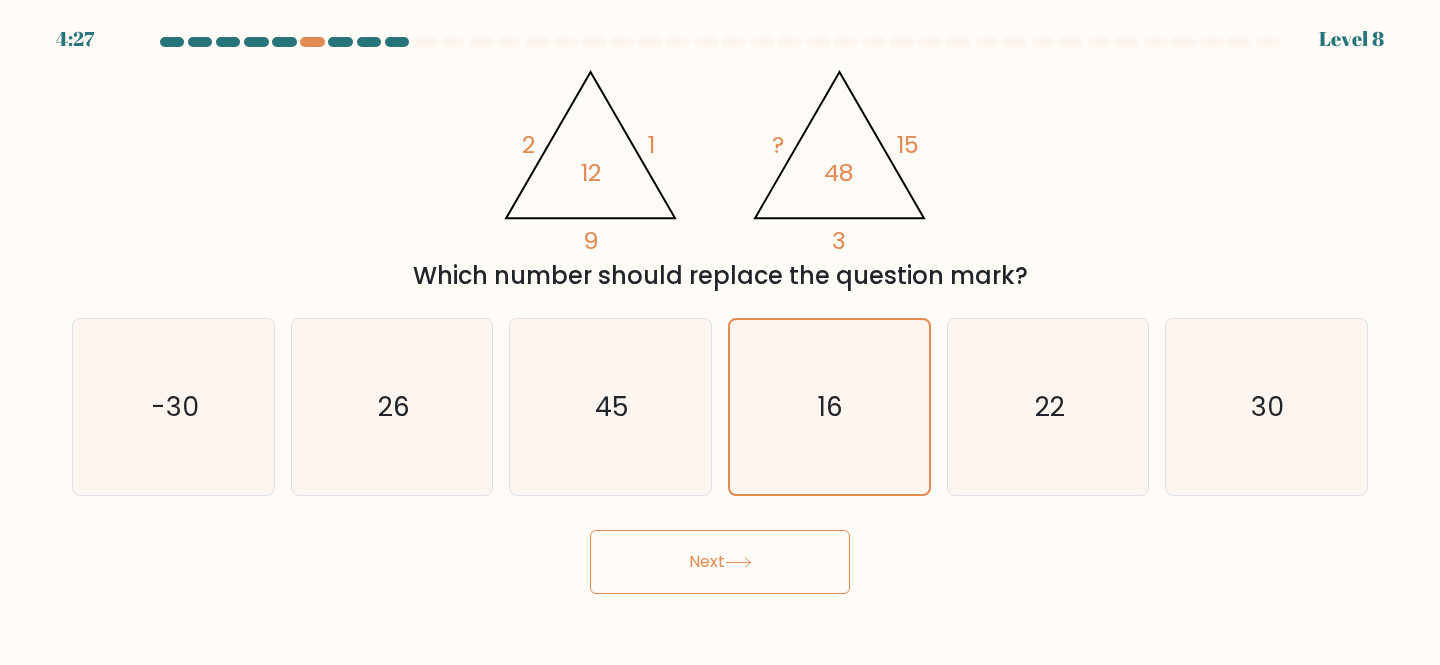 click on "4:27
Level 8" at bounding box center [720, 332] 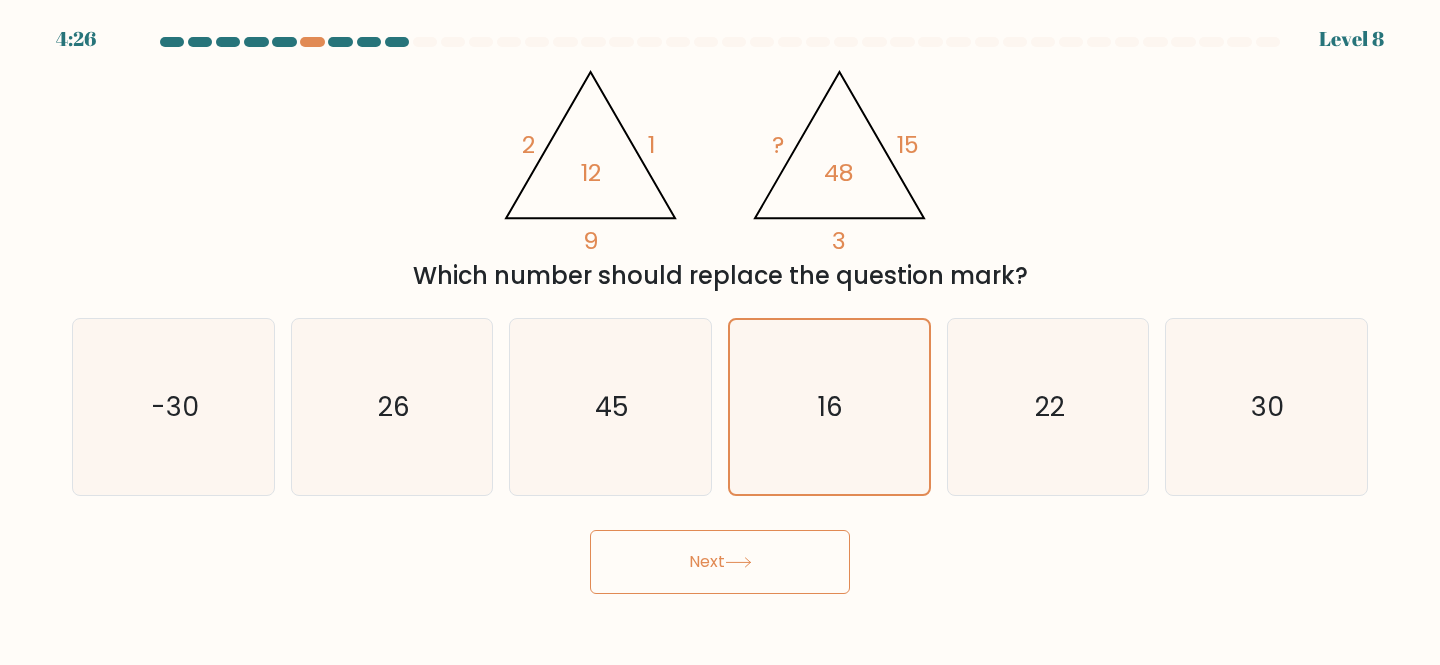 click at bounding box center (738, 562) 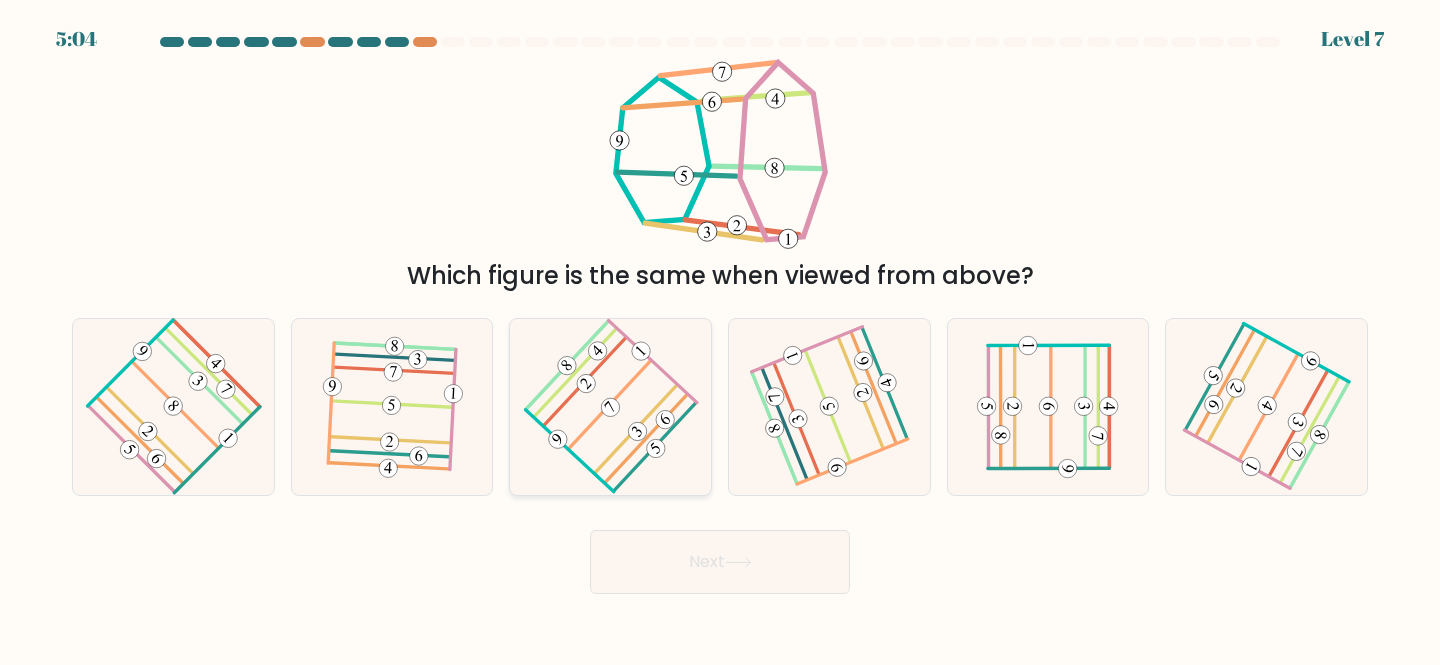 click at bounding box center (611, 406) 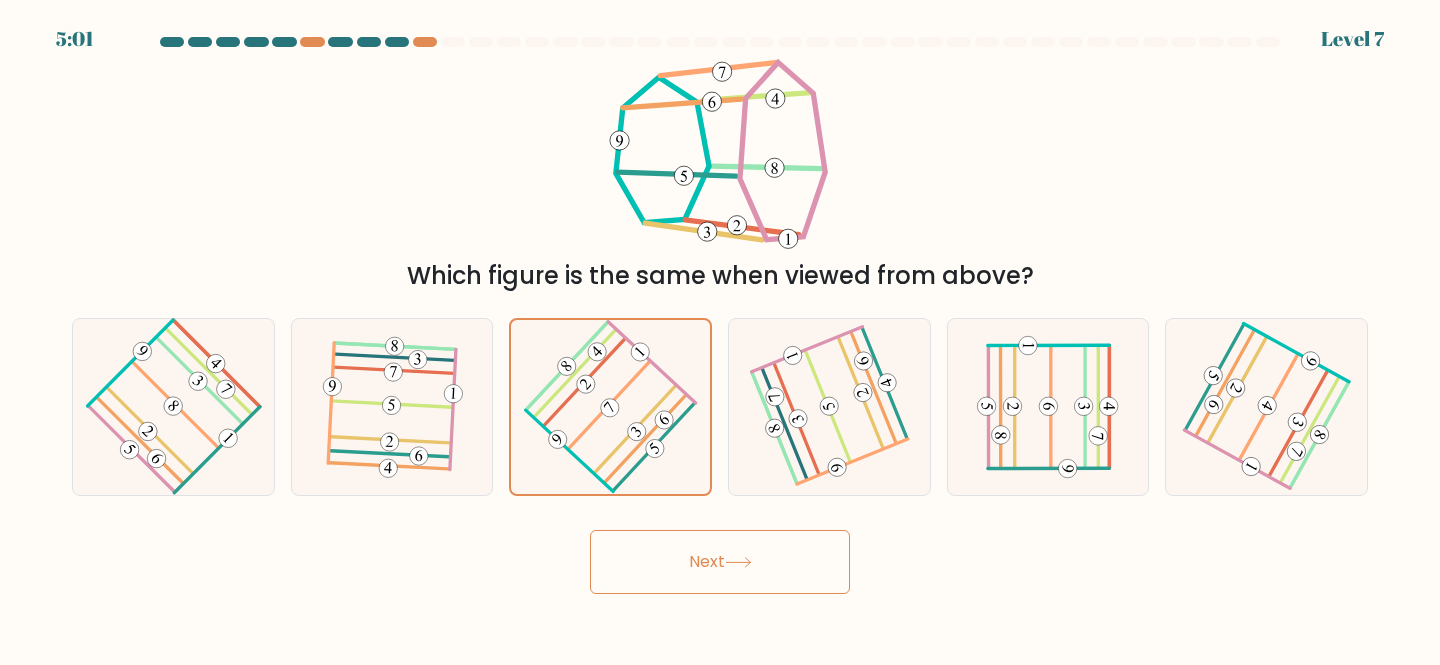 click on "Next" at bounding box center [720, 562] 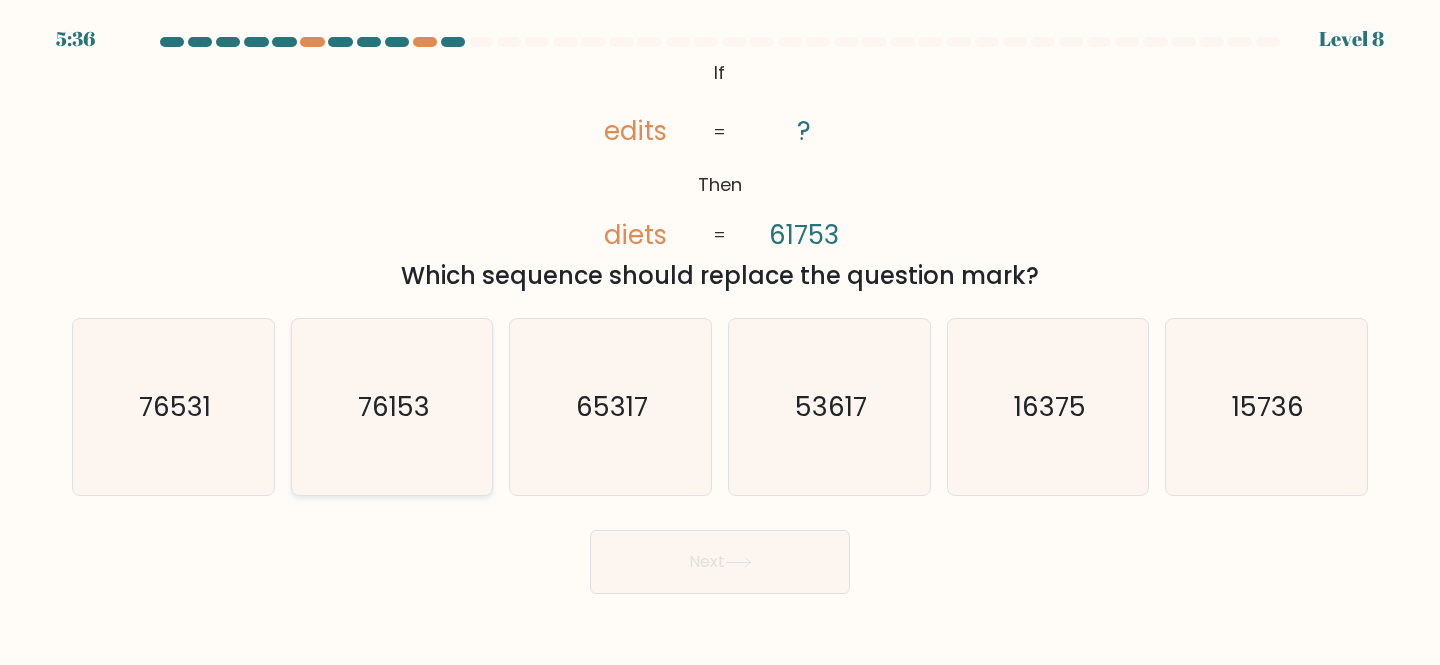 click on "76153" at bounding box center (392, 407) 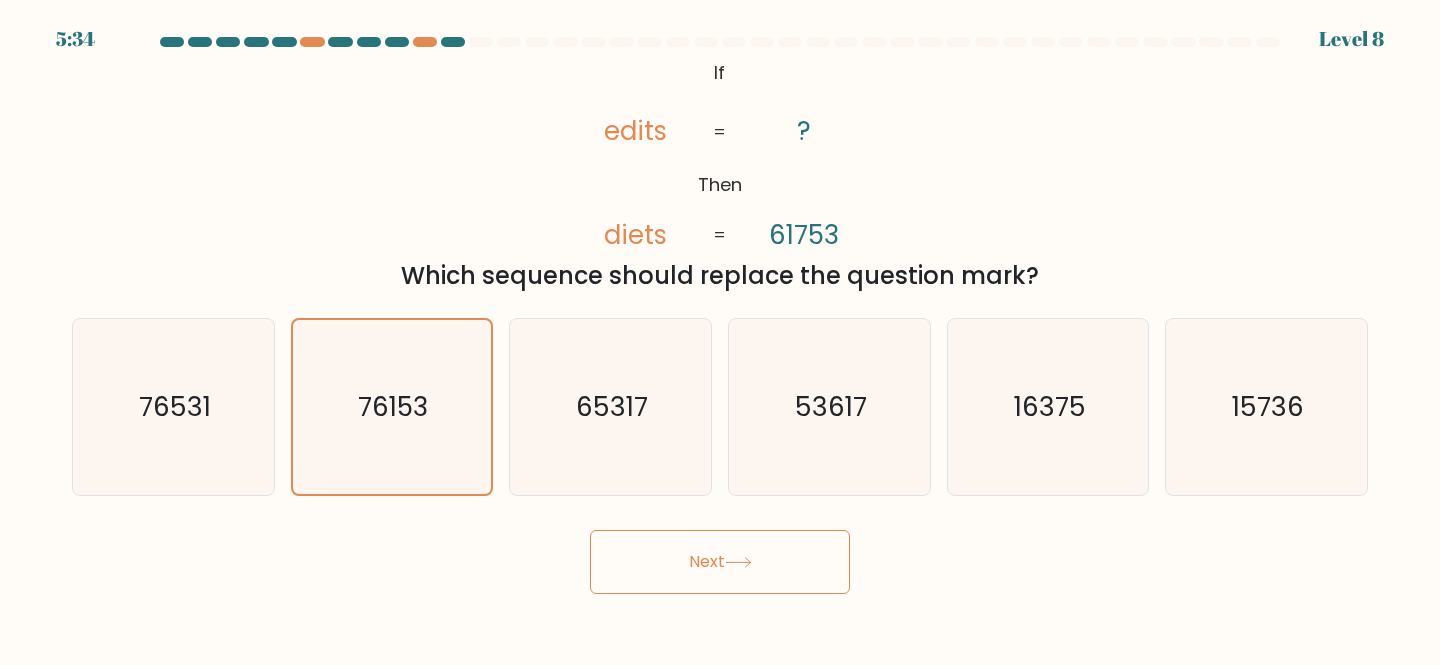 click on "Next" at bounding box center [720, 562] 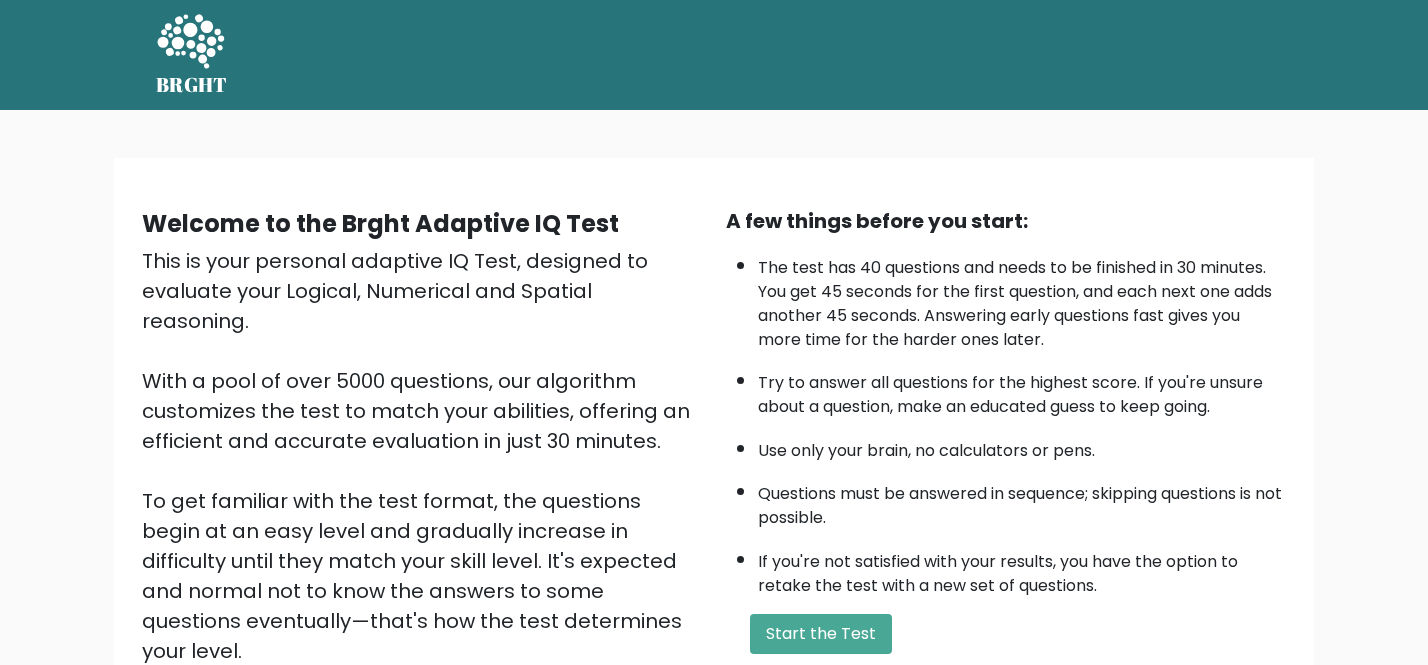 scroll, scrollTop: 0, scrollLeft: 0, axis: both 